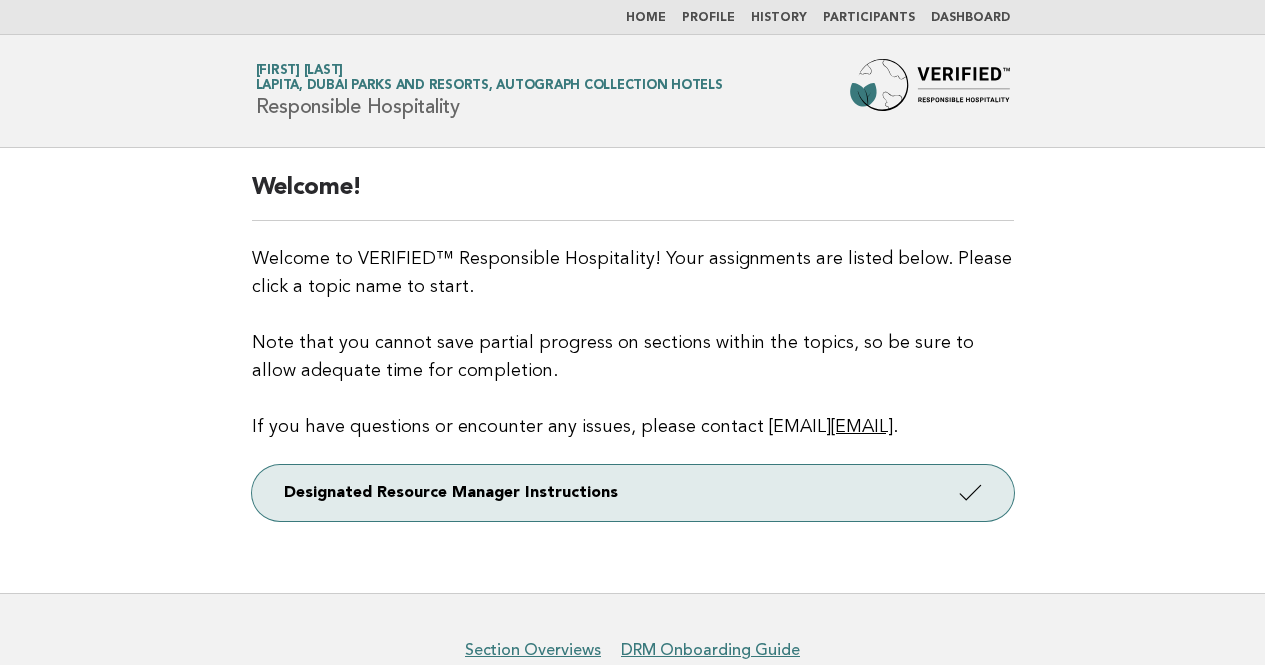 scroll, scrollTop: 0, scrollLeft: 0, axis: both 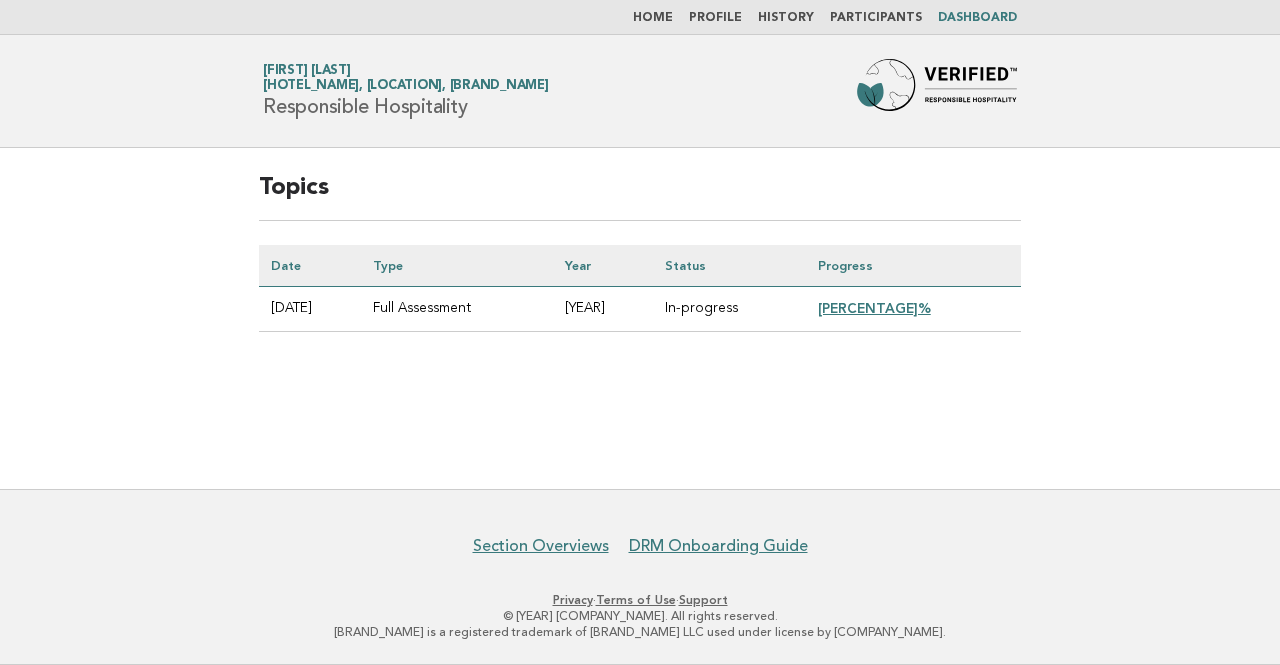 click on "38.89%" at bounding box center (874, 308) 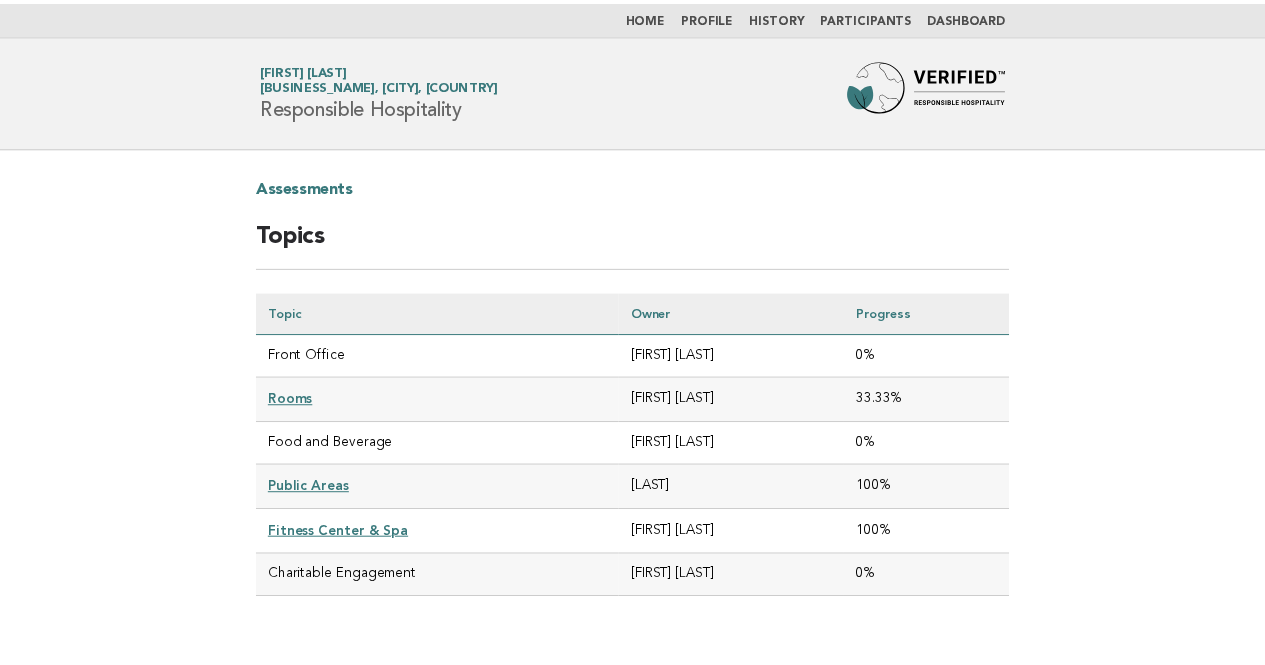 scroll, scrollTop: 0, scrollLeft: 0, axis: both 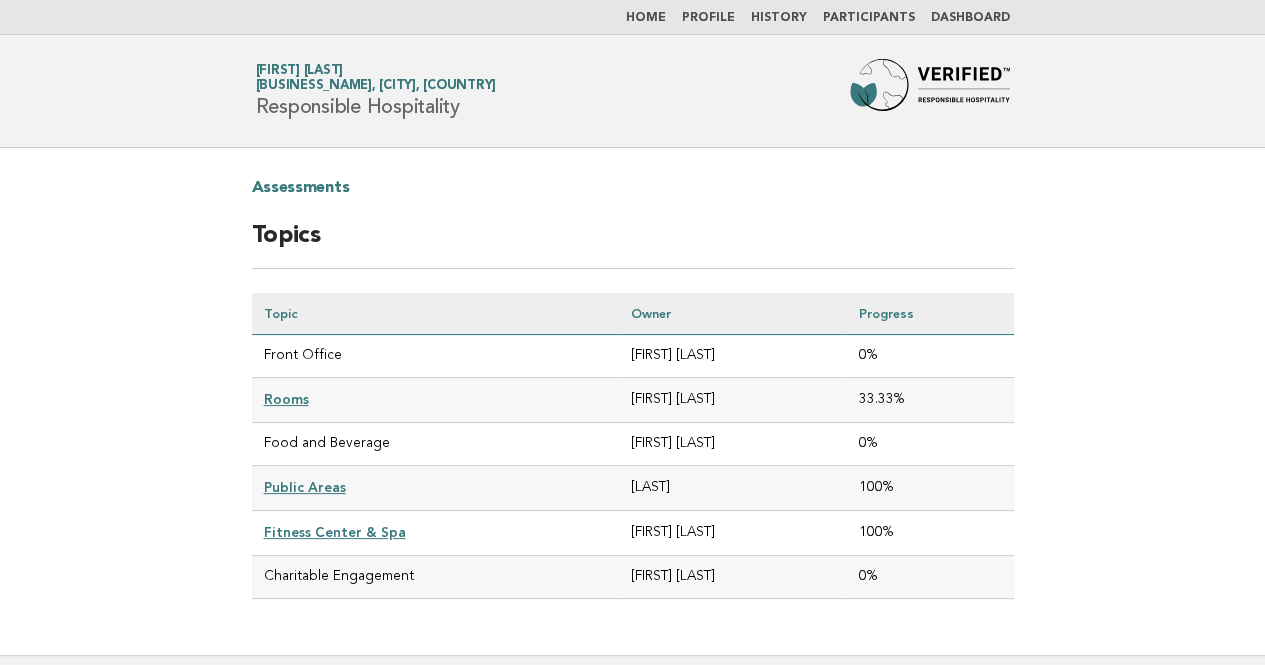 click on "Dashboard" at bounding box center [970, 18] 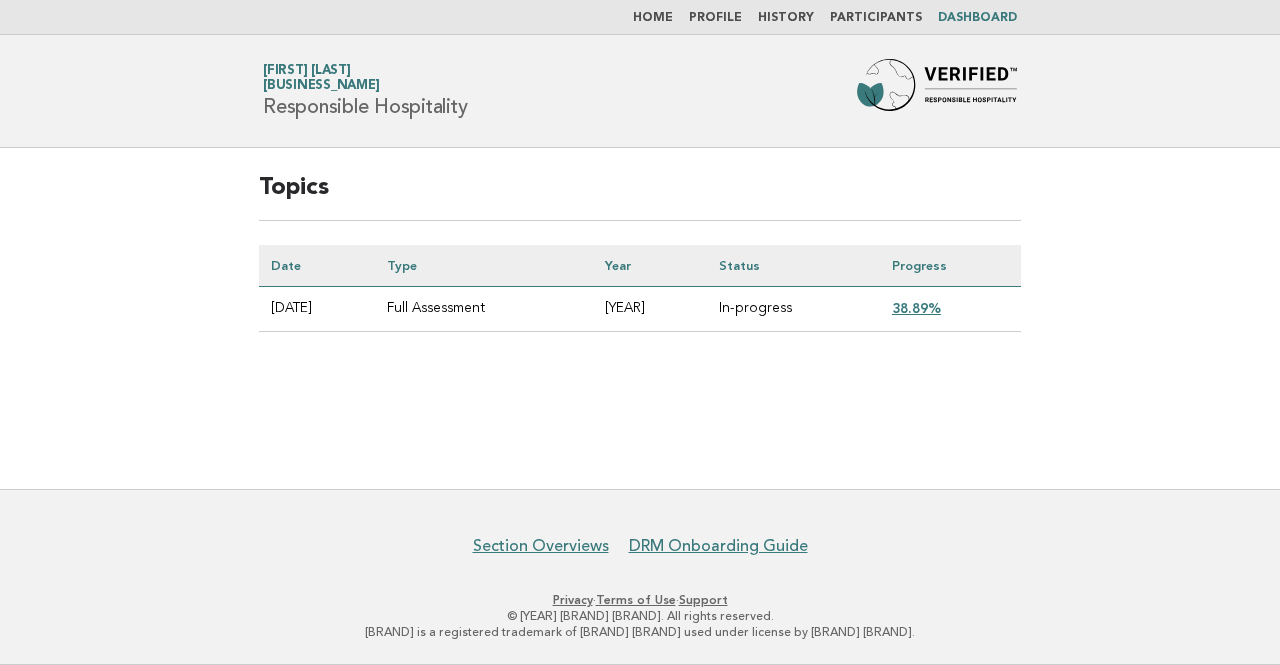 scroll, scrollTop: 0, scrollLeft: 0, axis: both 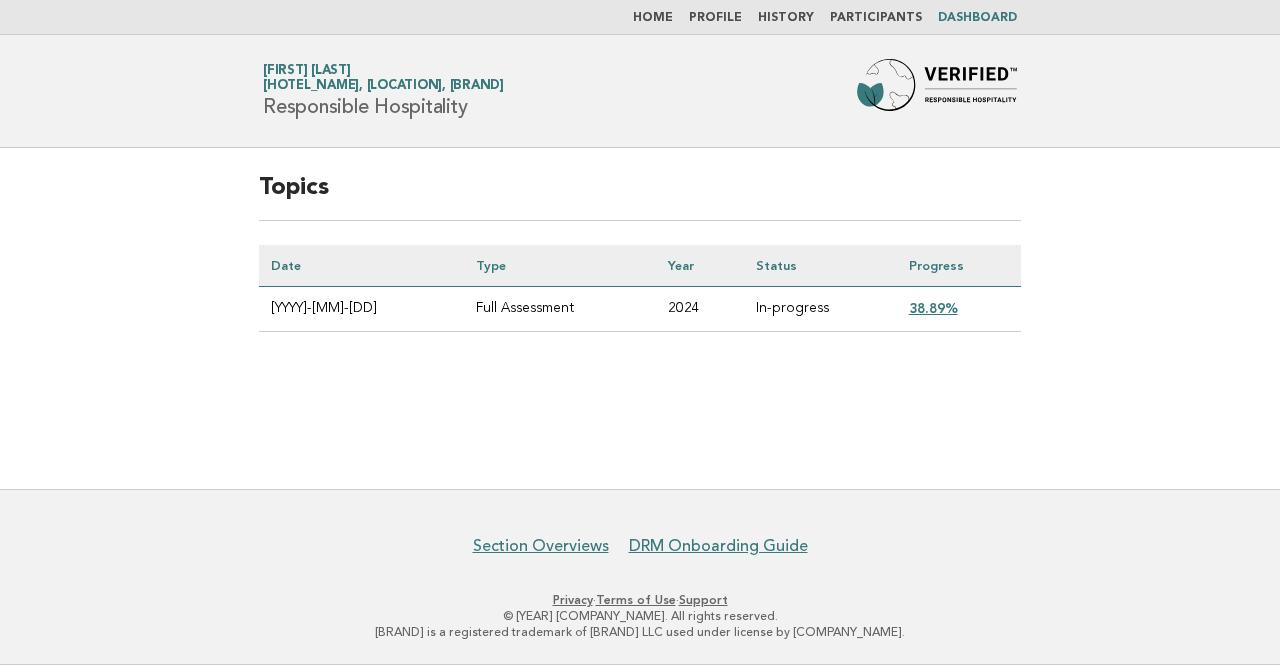 click on "38.89%" at bounding box center (933, 308) 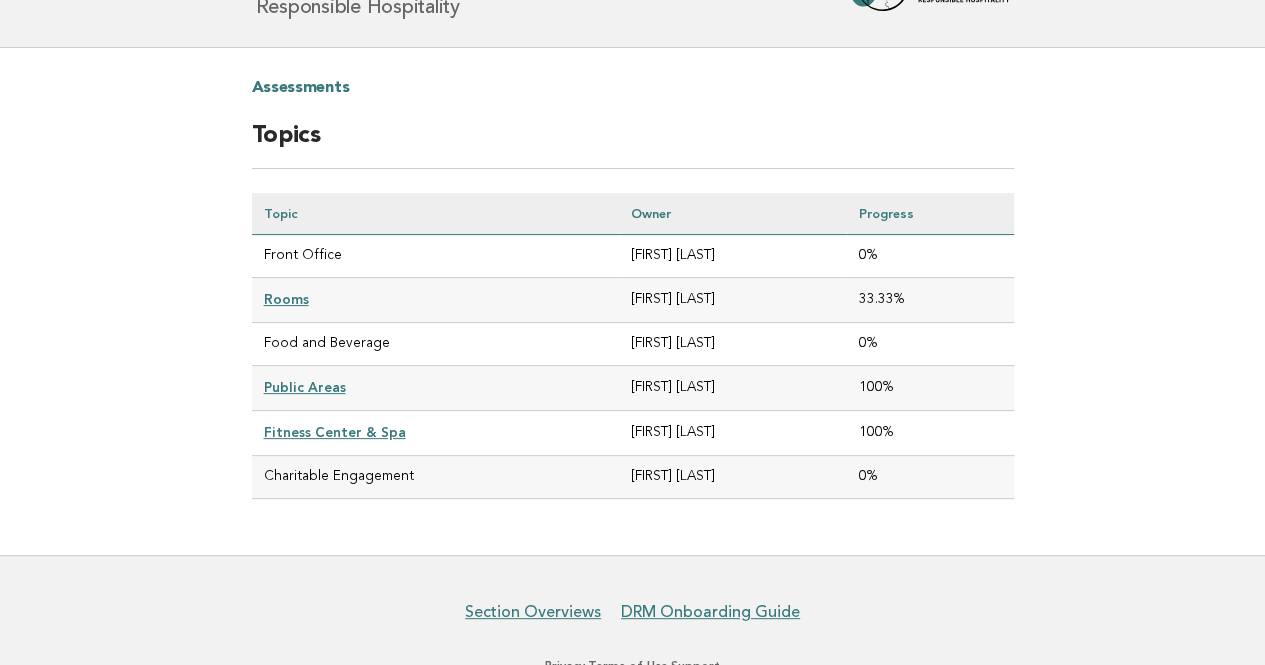 scroll, scrollTop: 154, scrollLeft: 0, axis: vertical 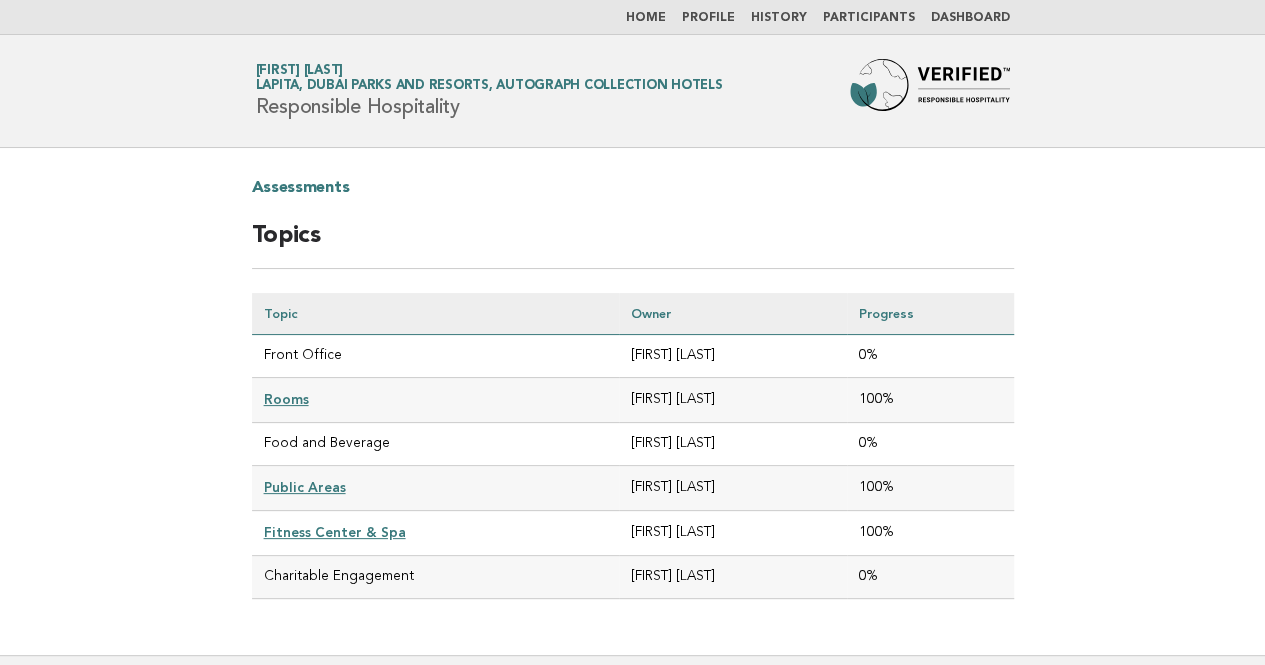 click on "Dashboard" at bounding box center (970, 18) 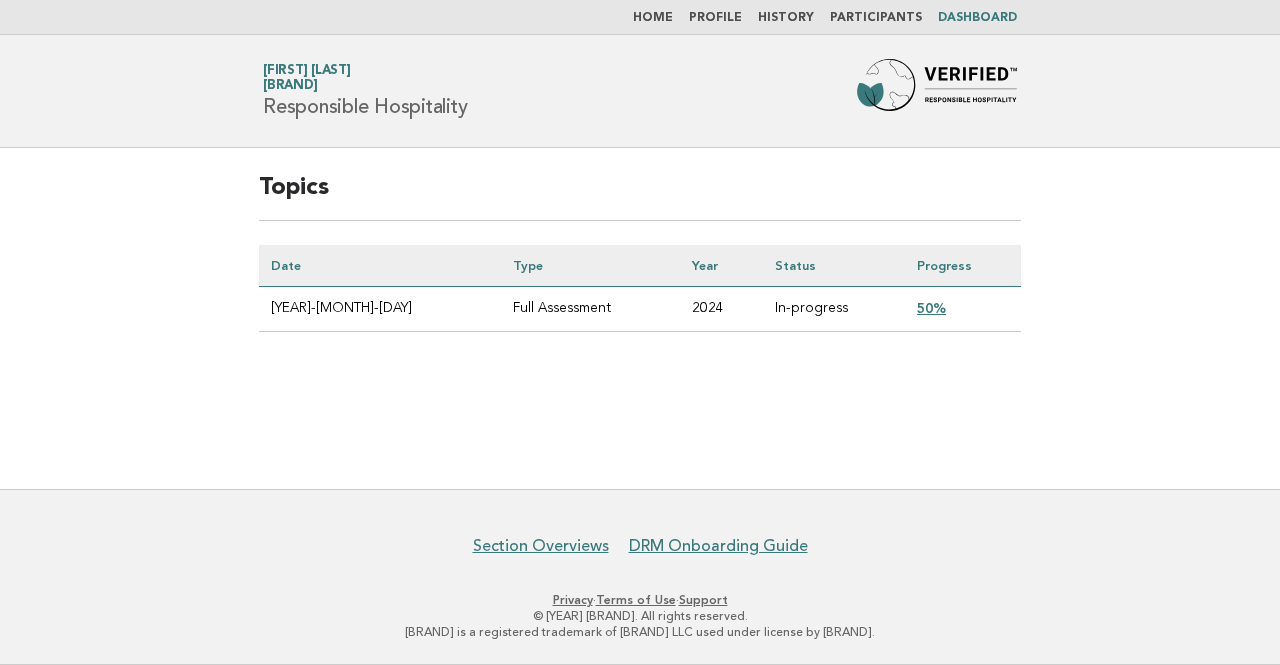 scroll, scrollTop: 0, scrollLeft: 0, axis: both 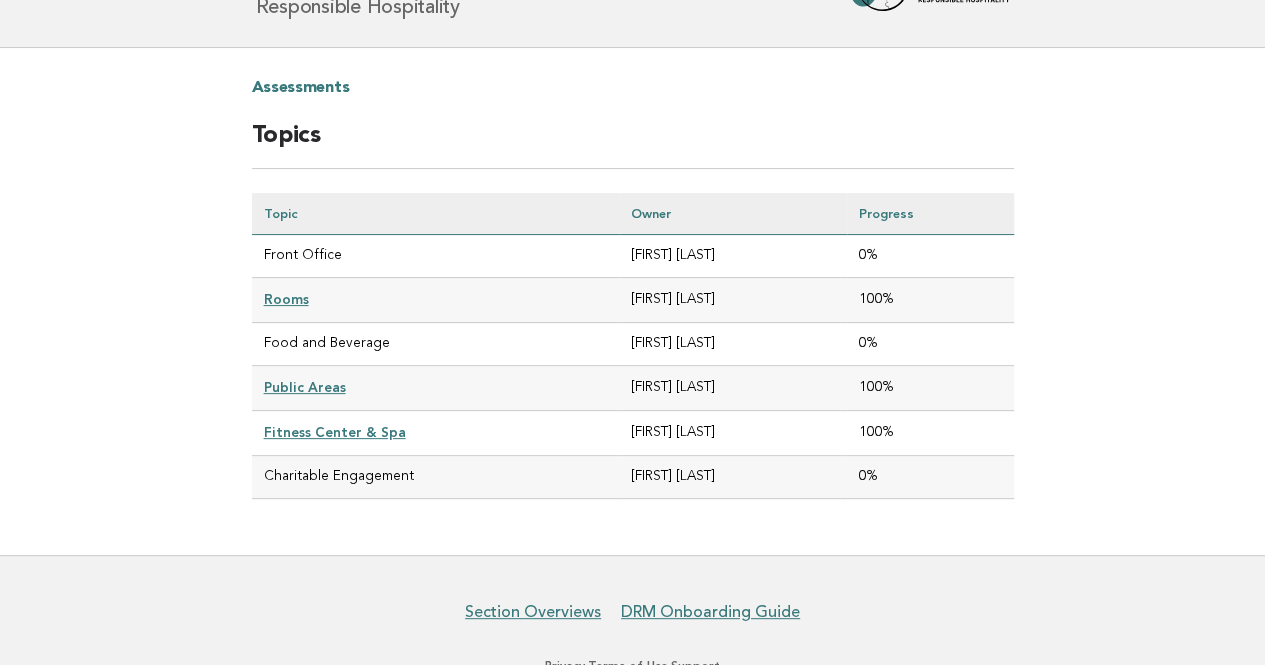 drag, startPoint x: 263, startPoint y: 252, endPoint x: 333, endPoint y: 250, distance: 70.028564 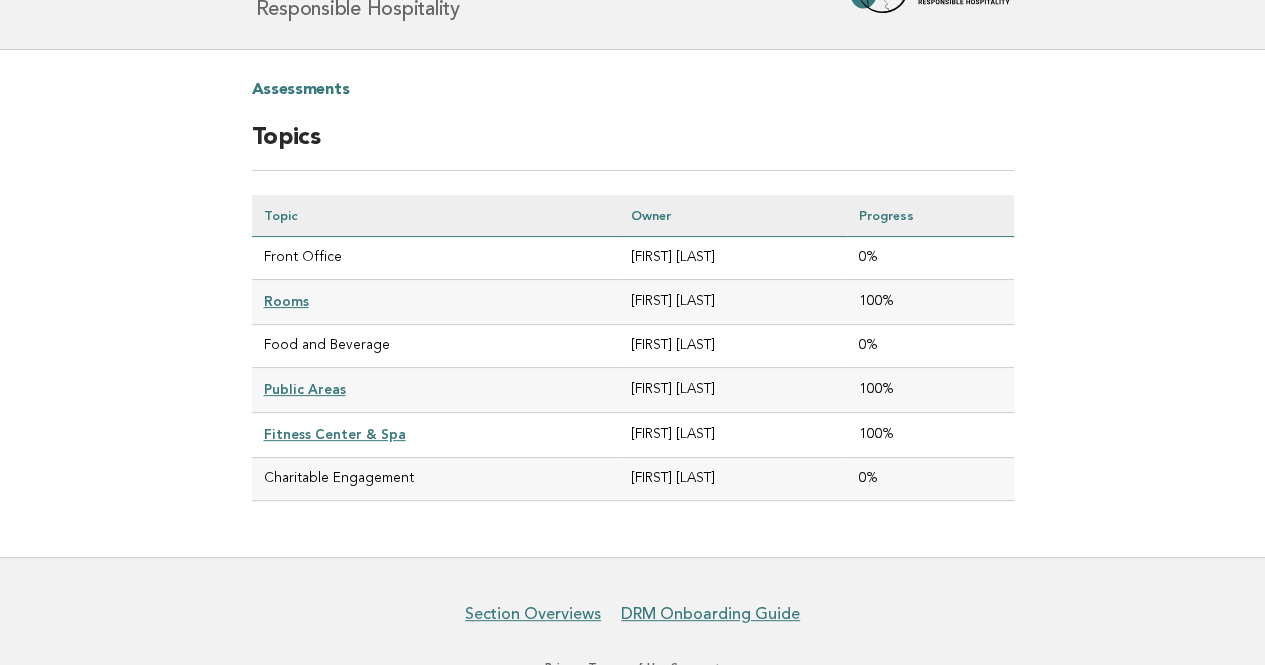 scroll, scrollTop: 133, scrollLeft: 0, axis: vertical 